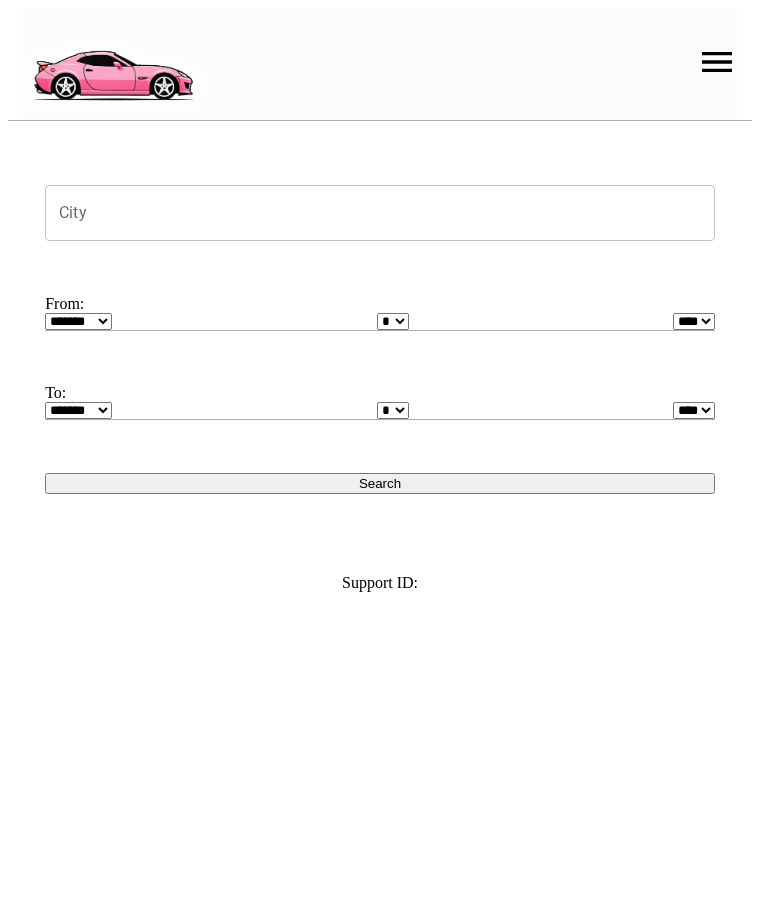 scroll, scrollTop: 0, scrollLeft: 0, axis: both 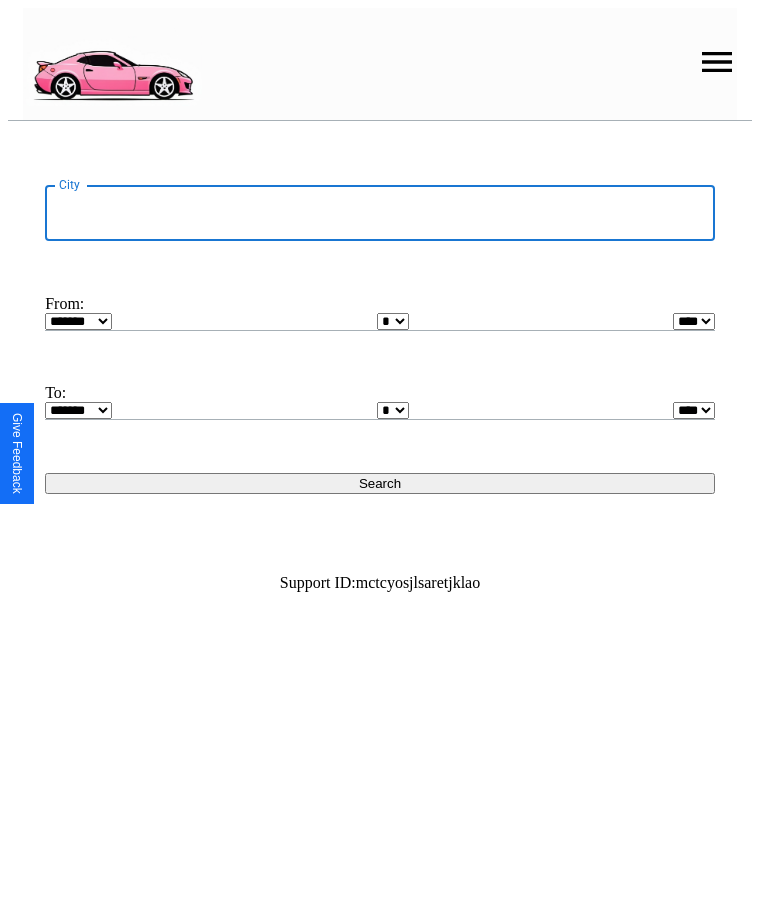 click on "City" at bounding box center (380, 213) 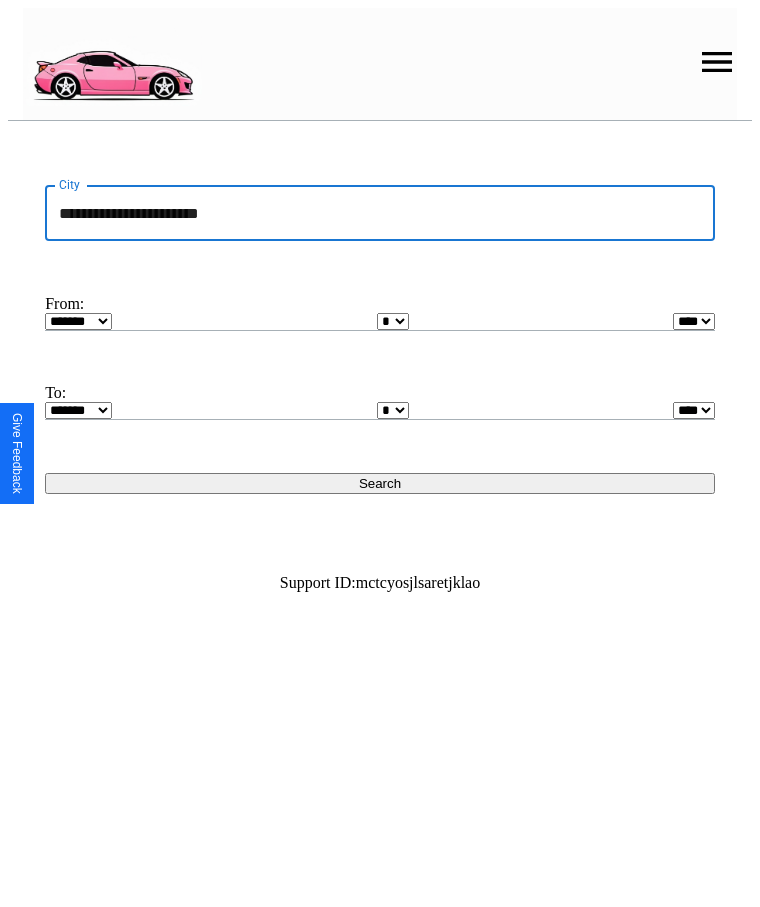 type on "**********" 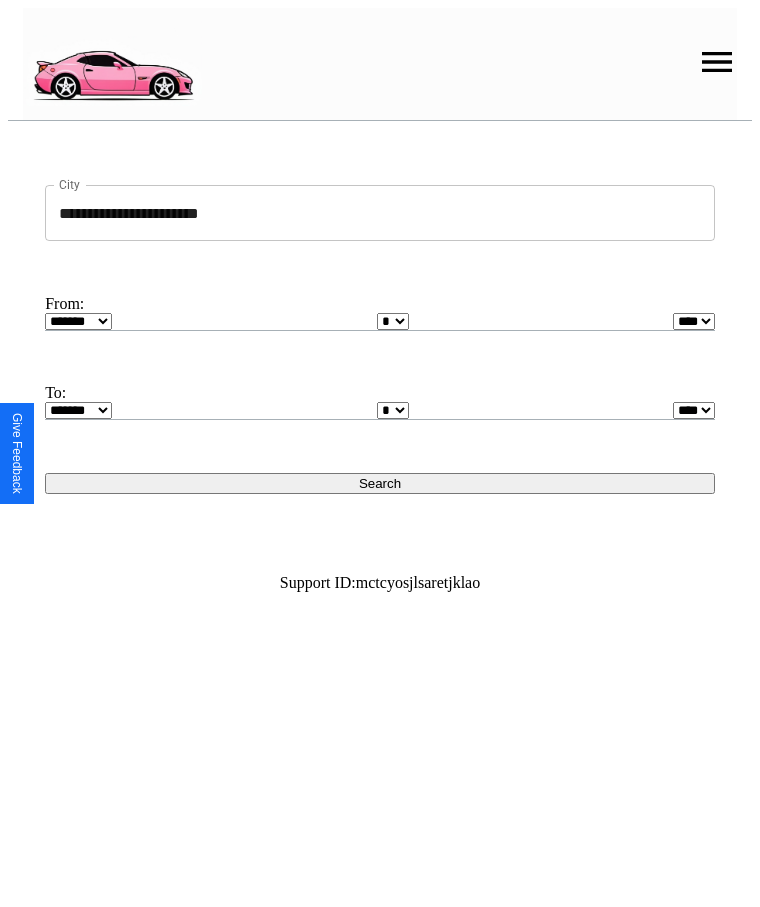 click on "******* ******** ***** ***** *** **** **** ****** ********* ******* ******** ********" at bounding box center [78, 321] 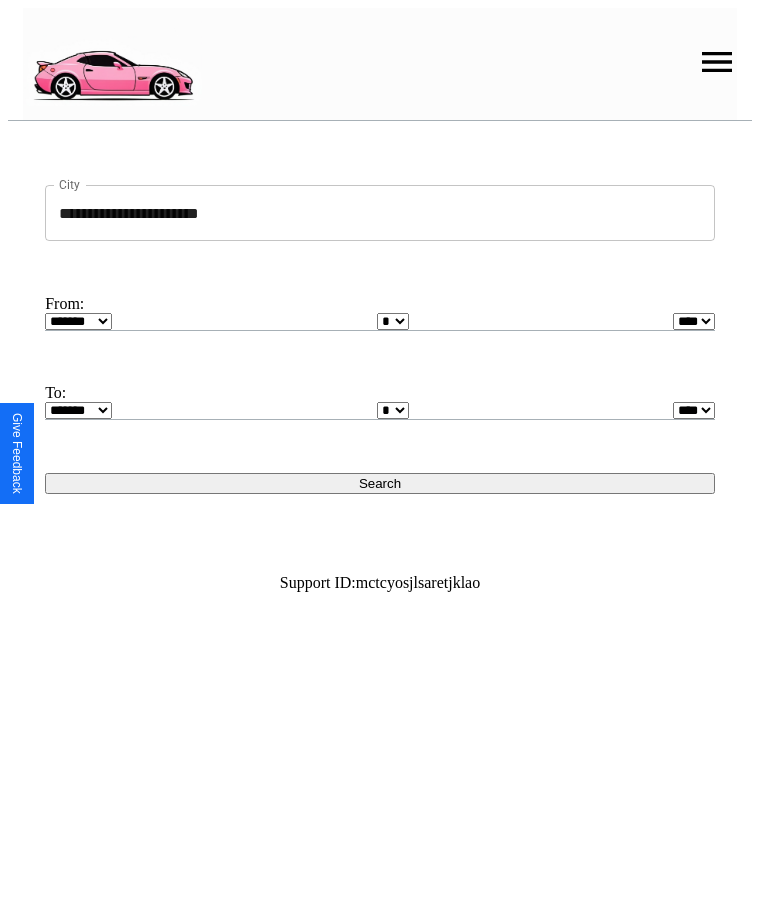 click on "* * * * * * * * * ** ** ** ** ** ** ** ** ** ** ** ** ** ** ** ** ** ** ** ** ** **" at bounding box center (393, 321) 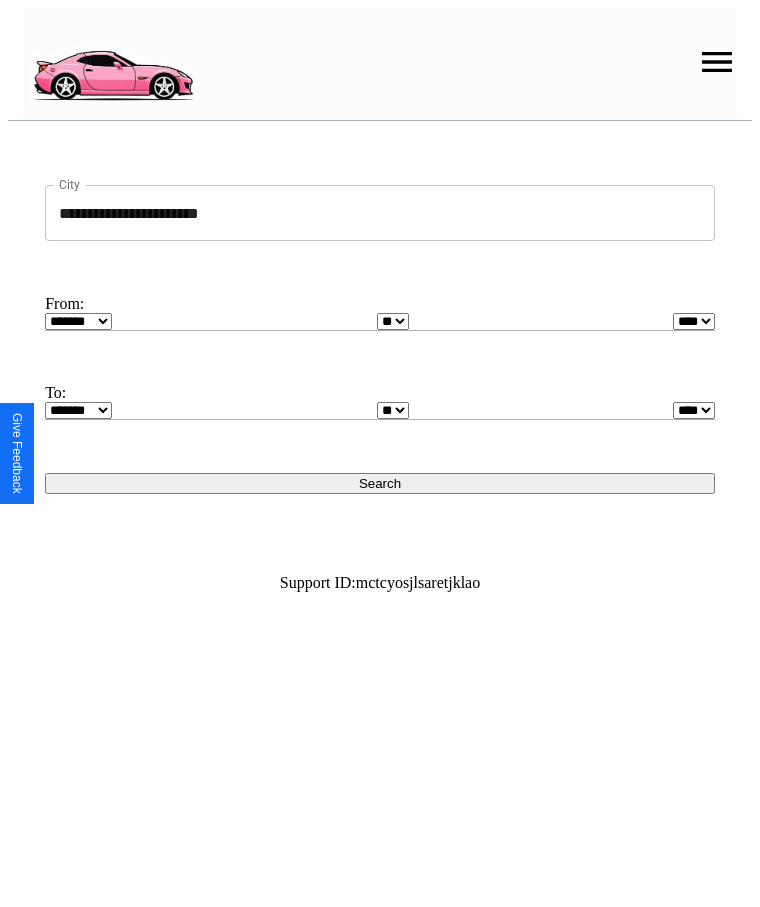 click on "******* ******** ***** ***** *** **** **** ****** ********* ******* ******** ********" at bounding box center [78, 410] 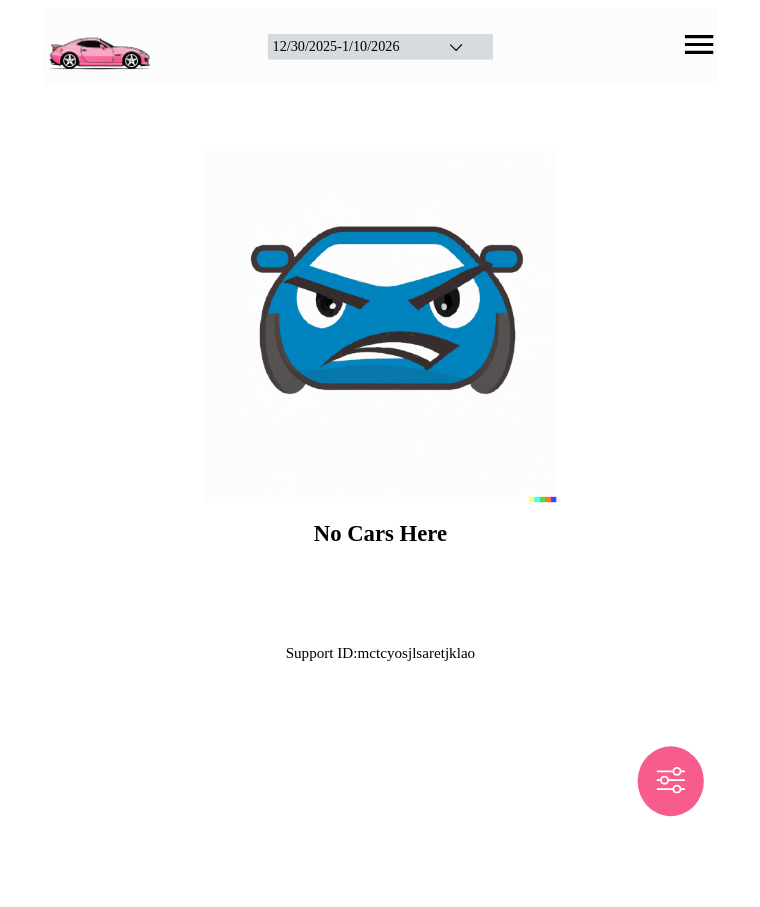 scroll, scrollTop: 0, scrollLeft: 0, axis: both 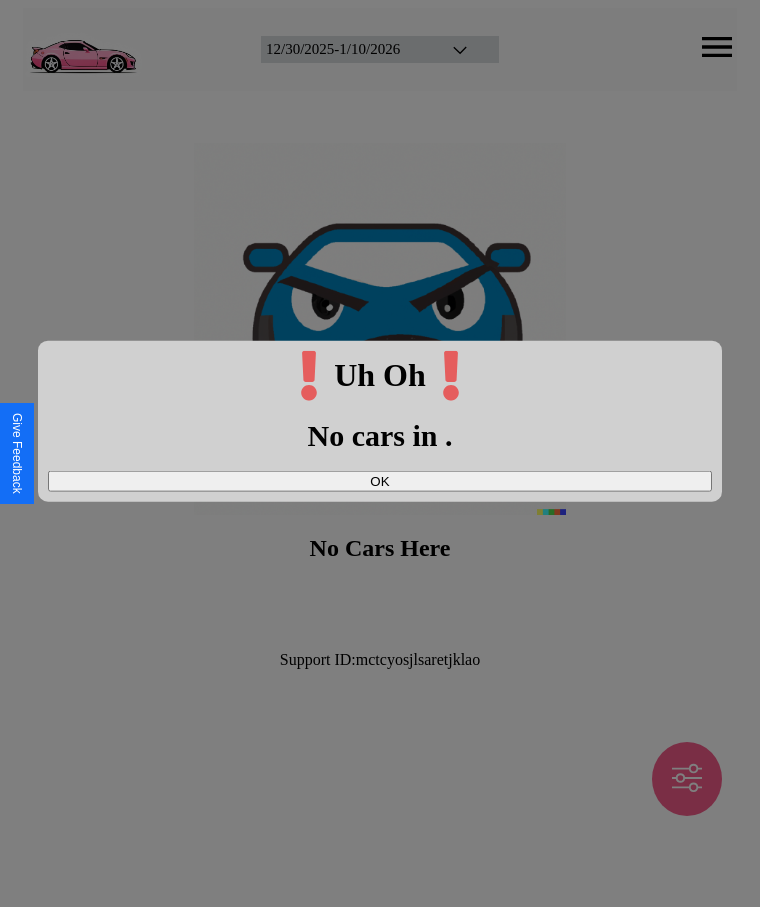 click on "OK" at bounding box center [380, 480] 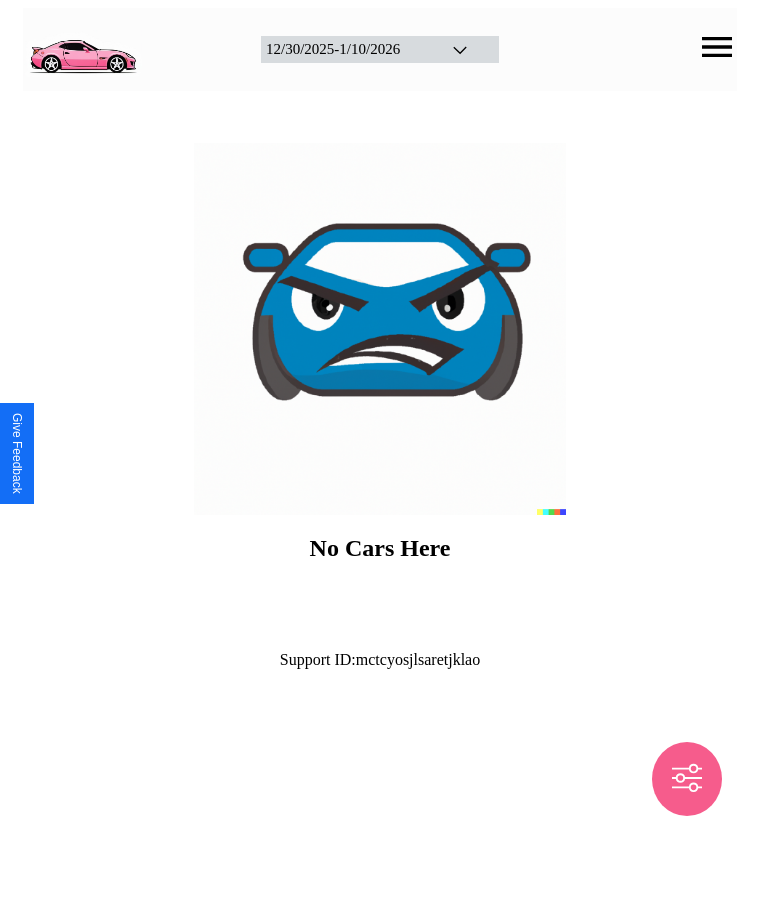 click at bounding box center (82, 47) 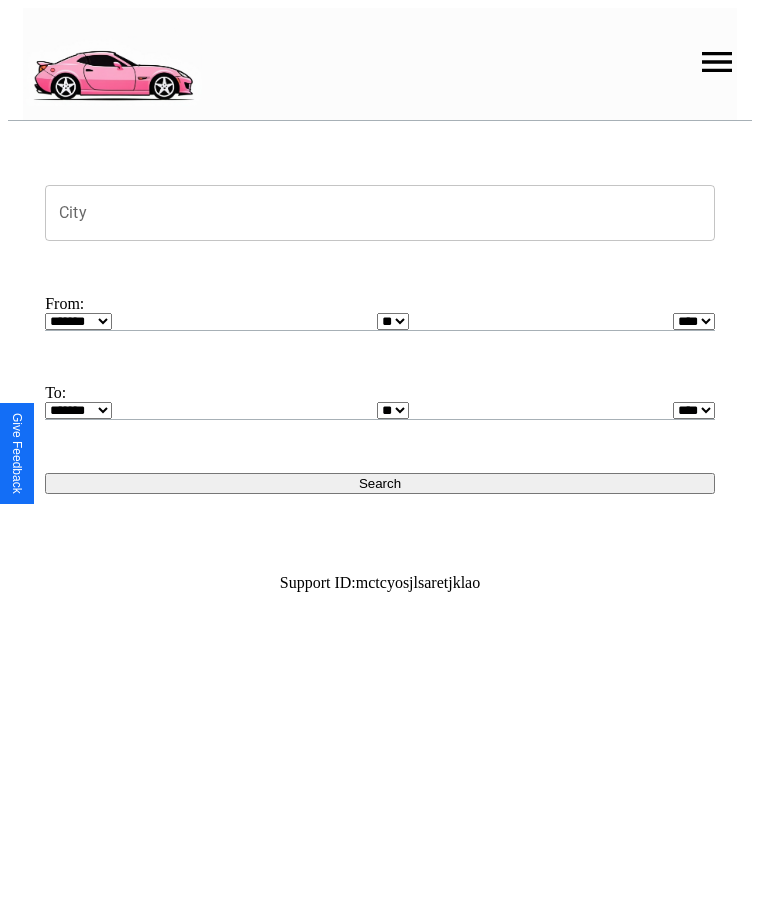 click on "City" at bounding box center [380, 213] 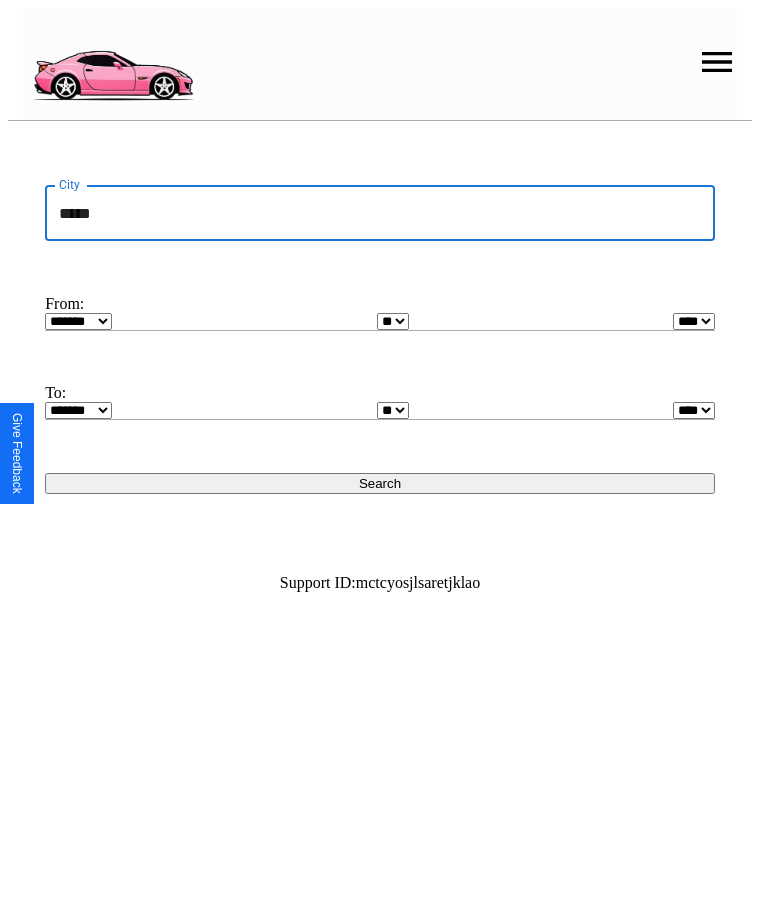 type on "*****" 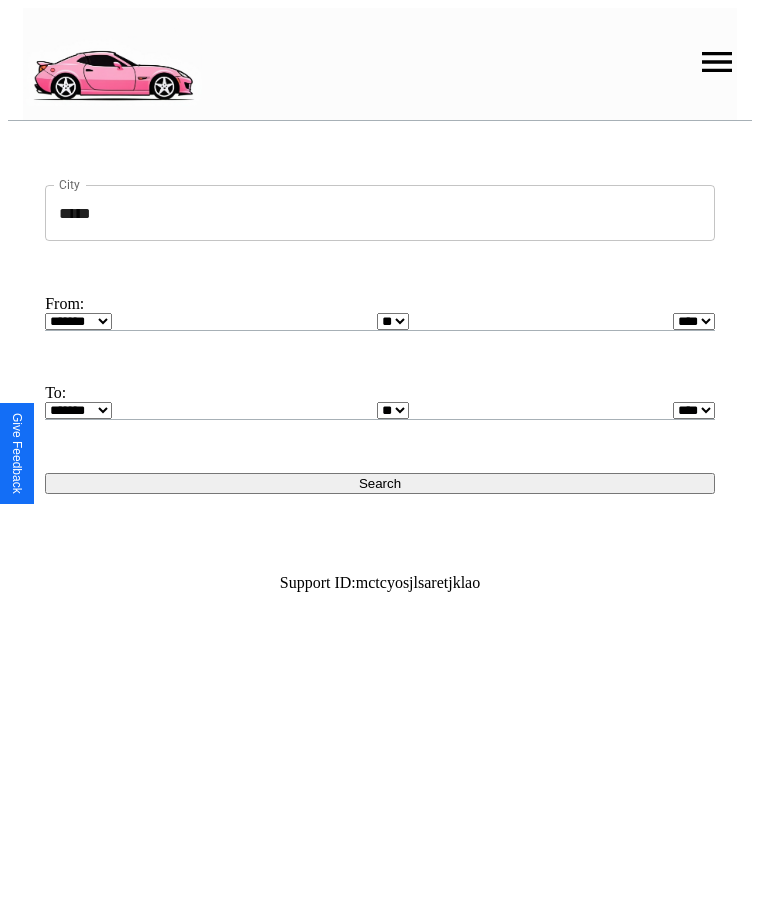 click on "******* ******** ***** ***** *** **** **** ****** ********* ******* ******** ********" at bounding box center [78, 321] 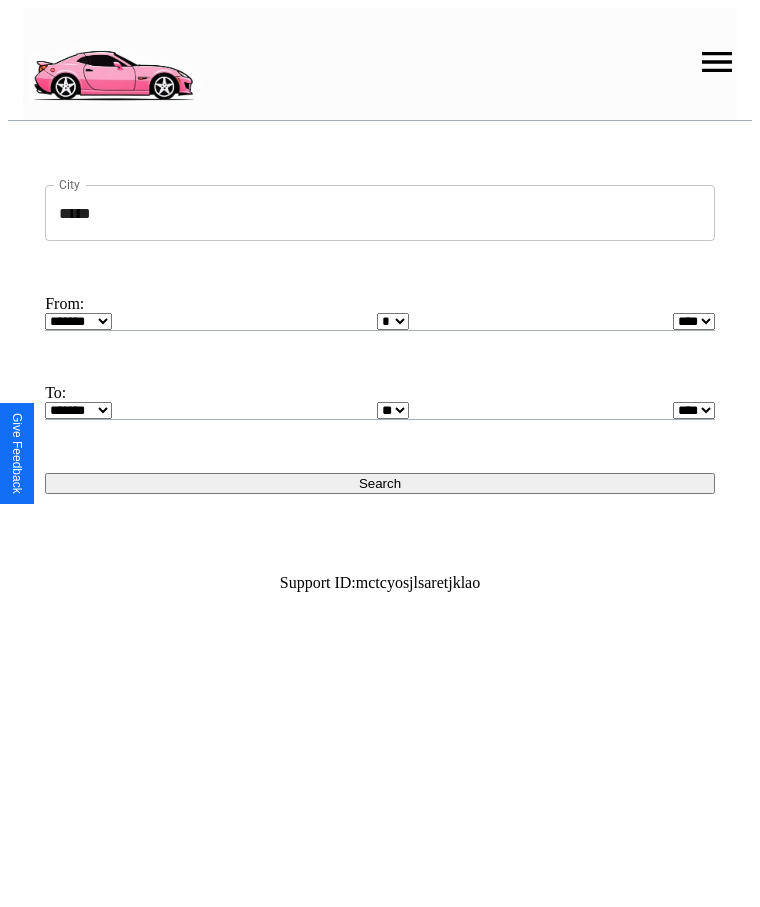 click on "* * * * * * * * * ** ** ** ** ** ** ** ** ** ** ** ** ** ** ** ** ** ** **" at bounding box center (393, 321) 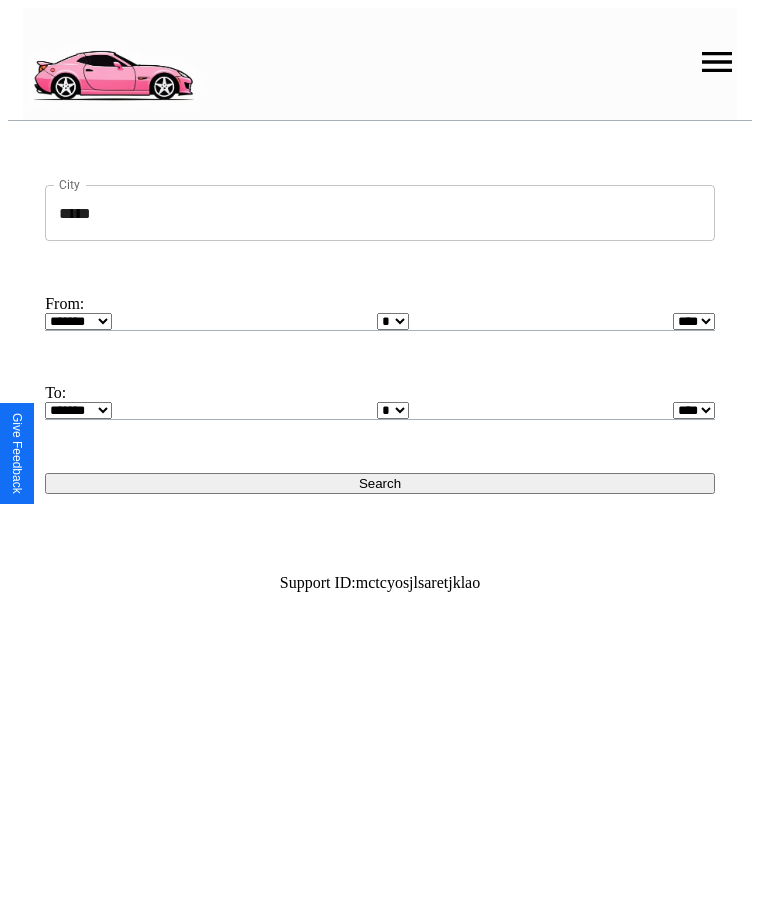 click on "* * * * * * * * * ** ** ** ** ** ** ** ** ** ** ** ** ** ** ** ** ** ** **" at bounding box center (393, 410) 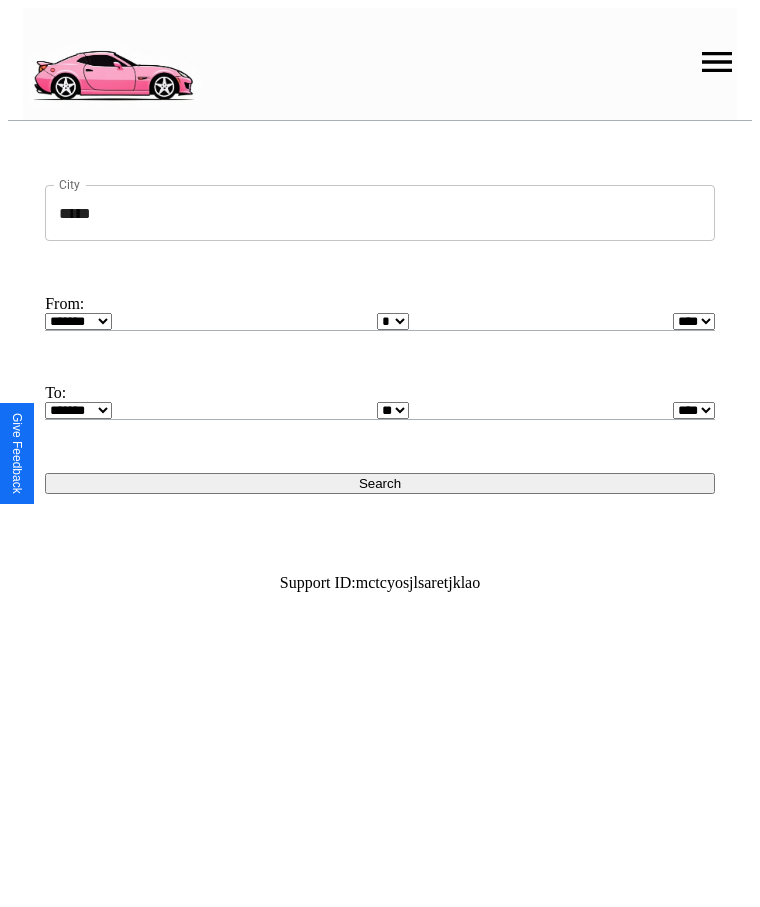 click on "Search" at bounding box center (380, 483) 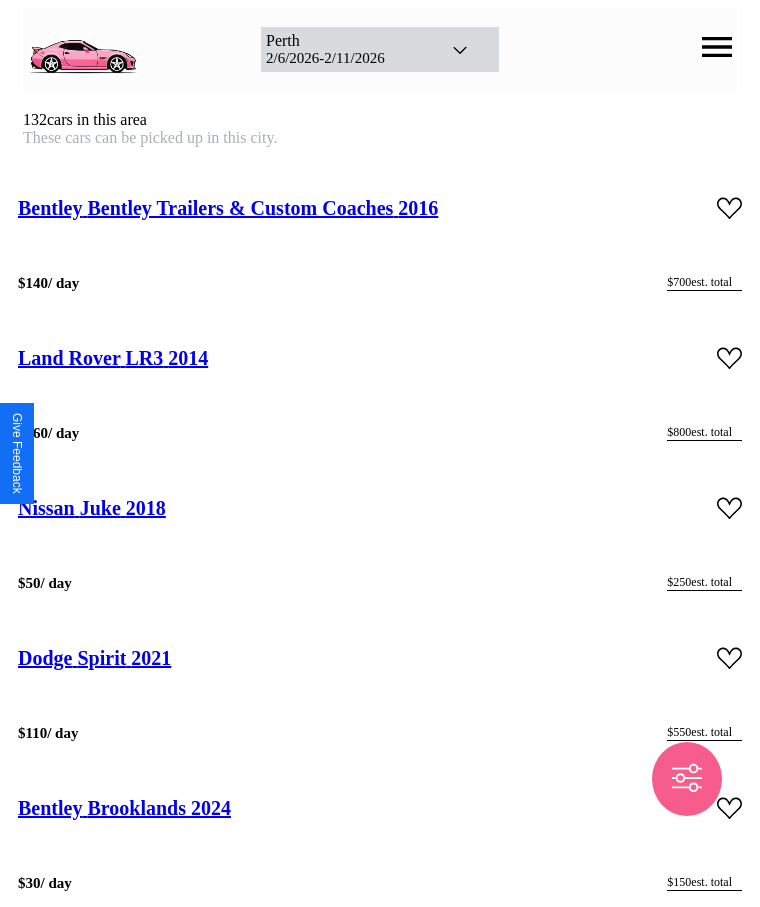 scroll, scrollTop: 9784, scrollLeft: 0, axis: vertical 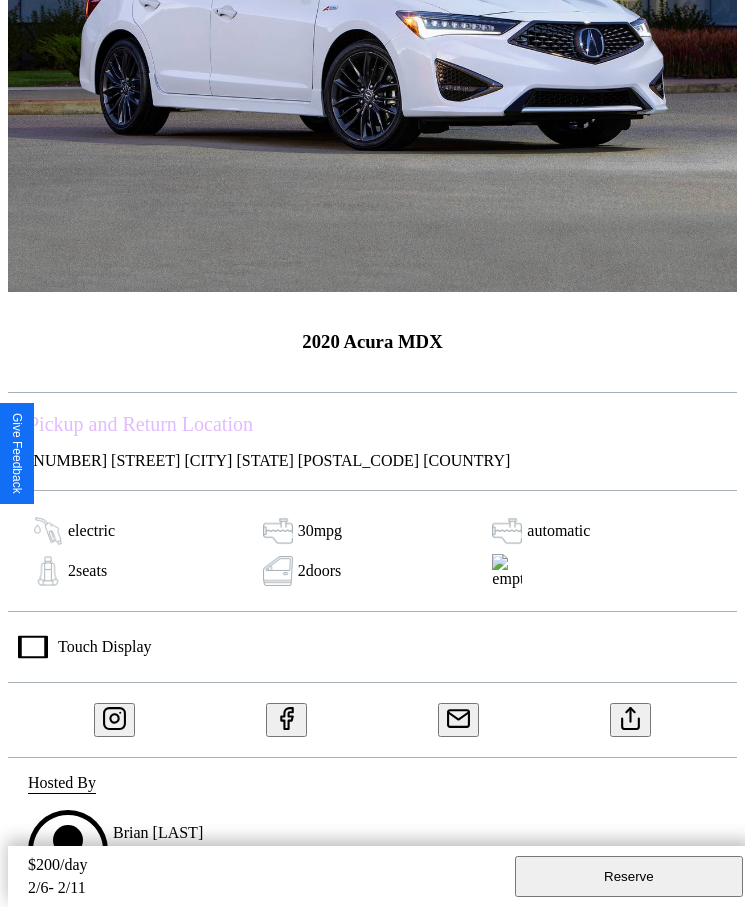 click at bounding box center [631, 715] 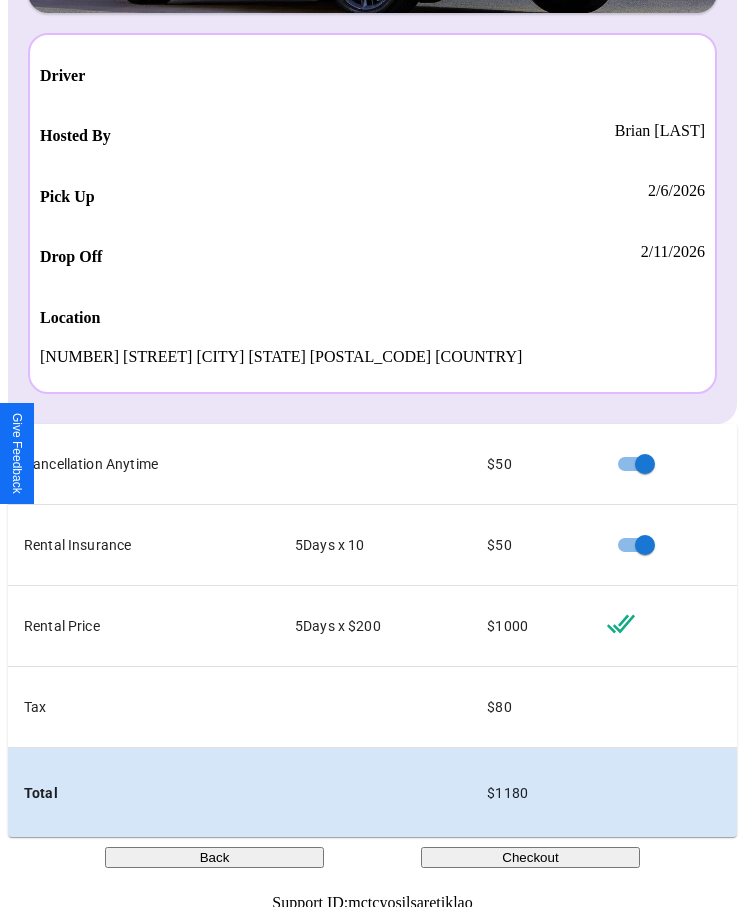 scroll, scrollTop: 0, scrollLeft: 0, axis: both 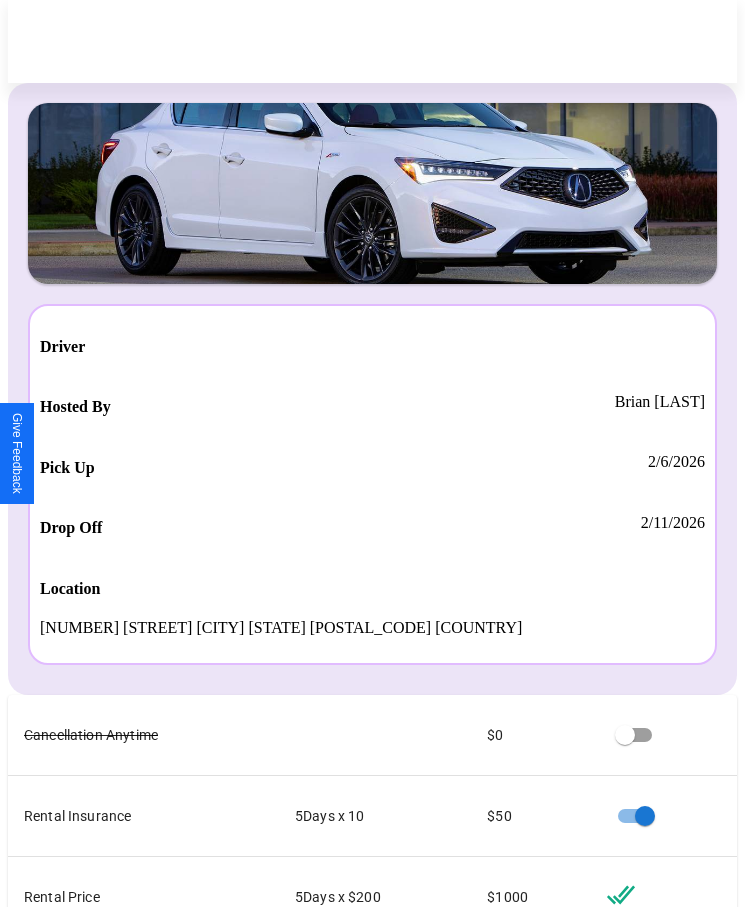 click on "Checkout" at bounding box center (530, 1128) 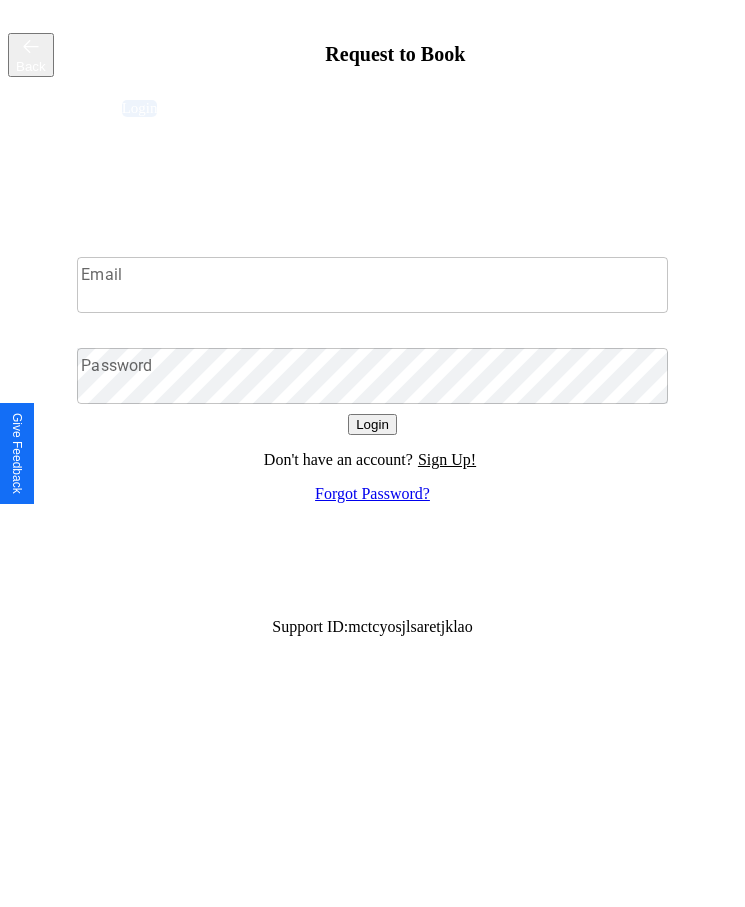 scroll, scrollTop: 0, scrollLeft: 0, axis: both 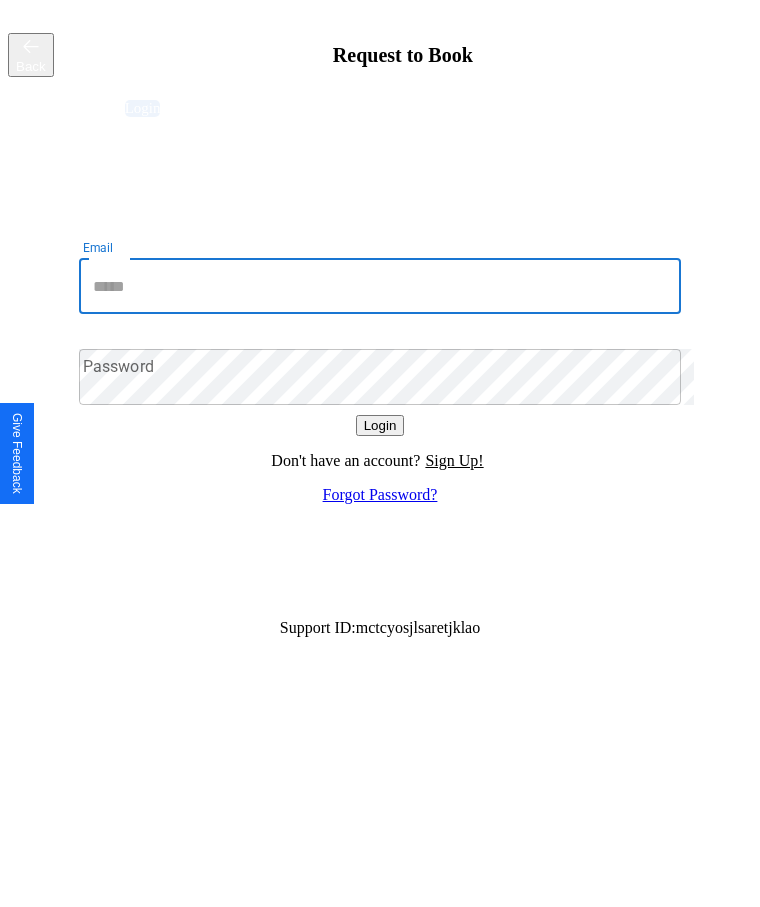 click on "Email" at bounding box center [380, 286] 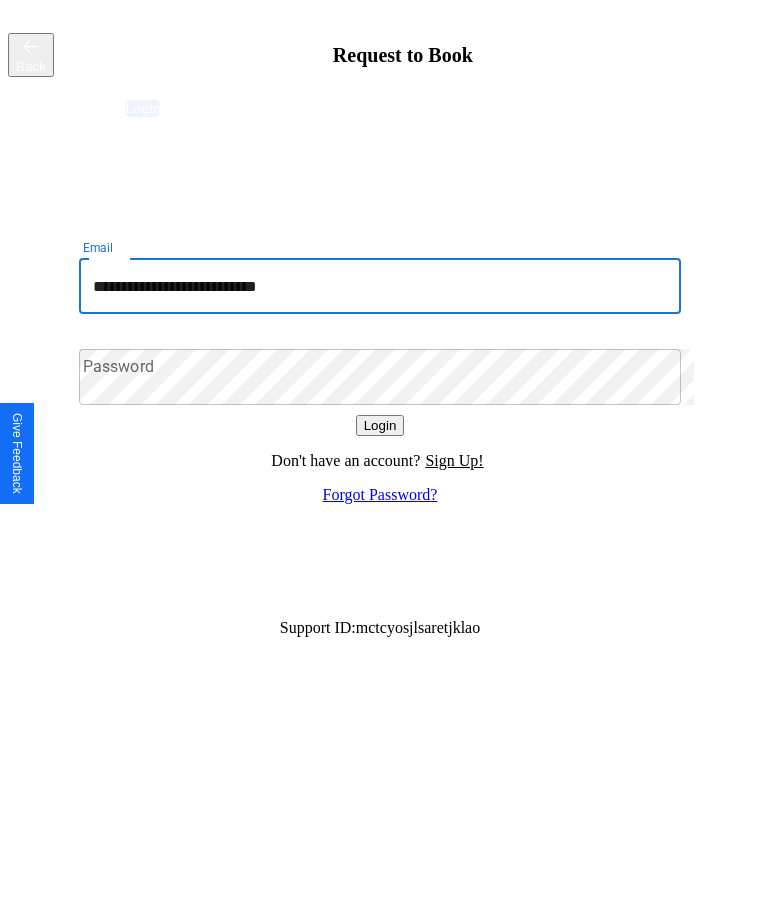 type on "**********" 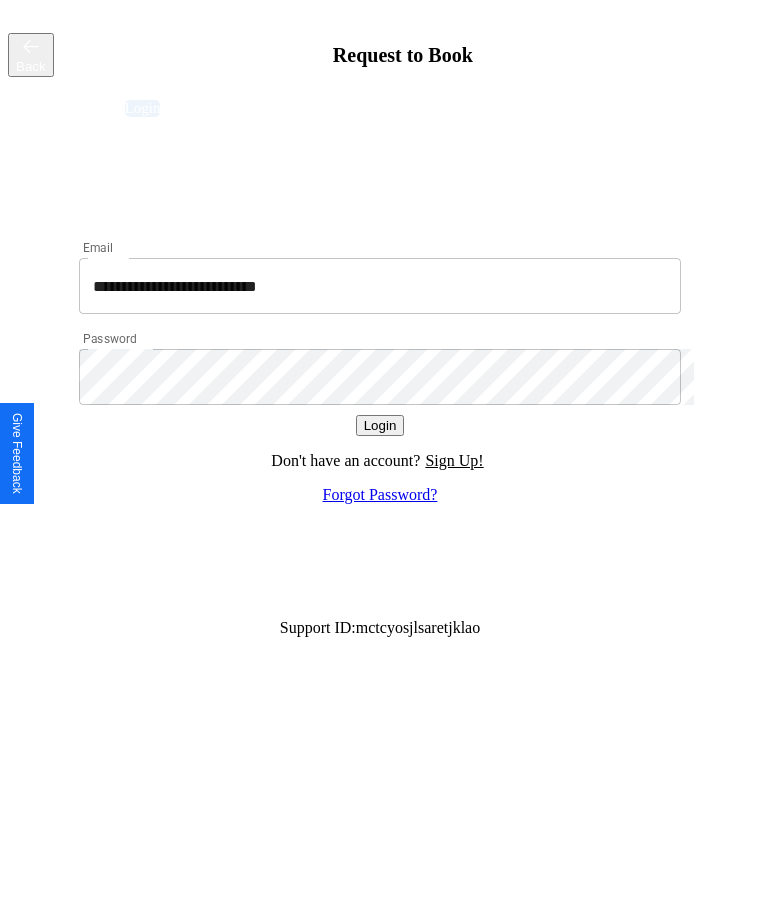 click on "Login" at bounding box center [380, 425] 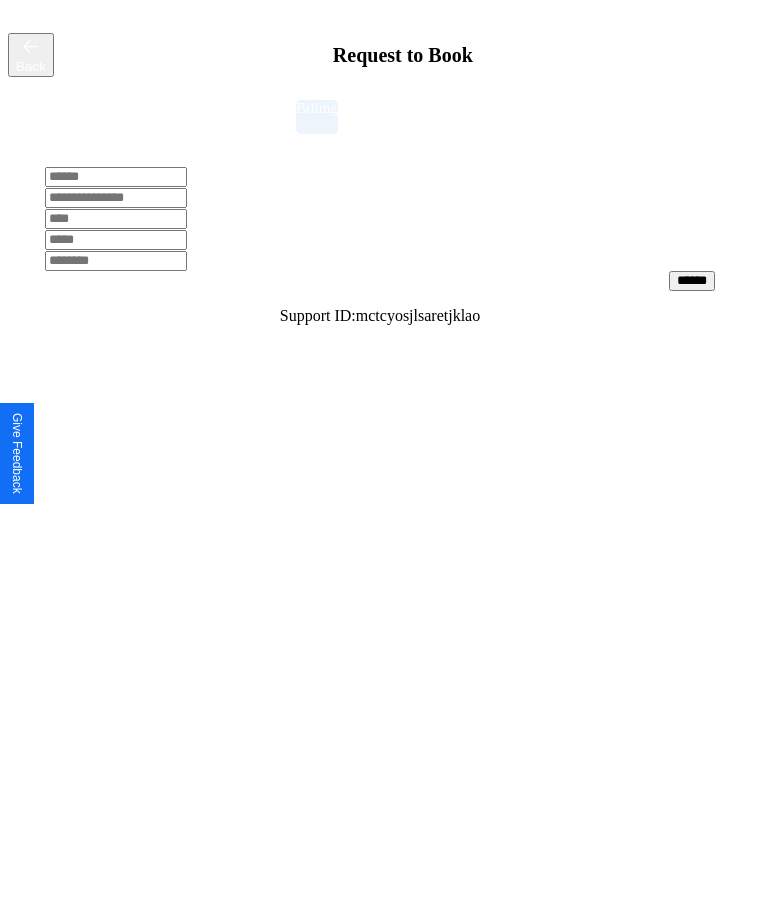 click at bounding box center (116, 177) 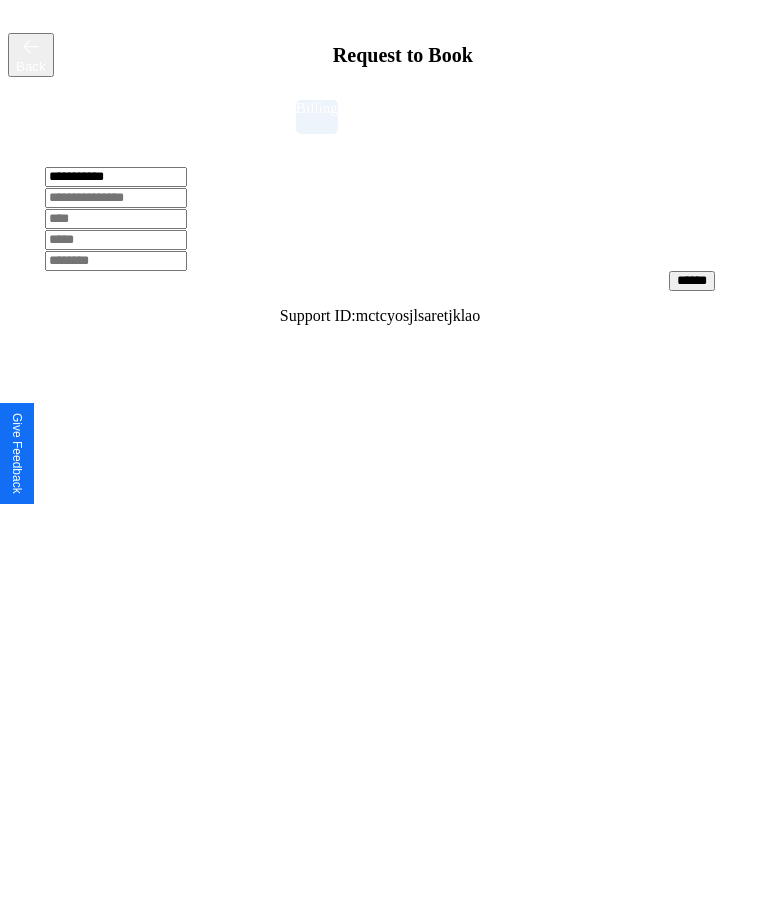 type on "**********" 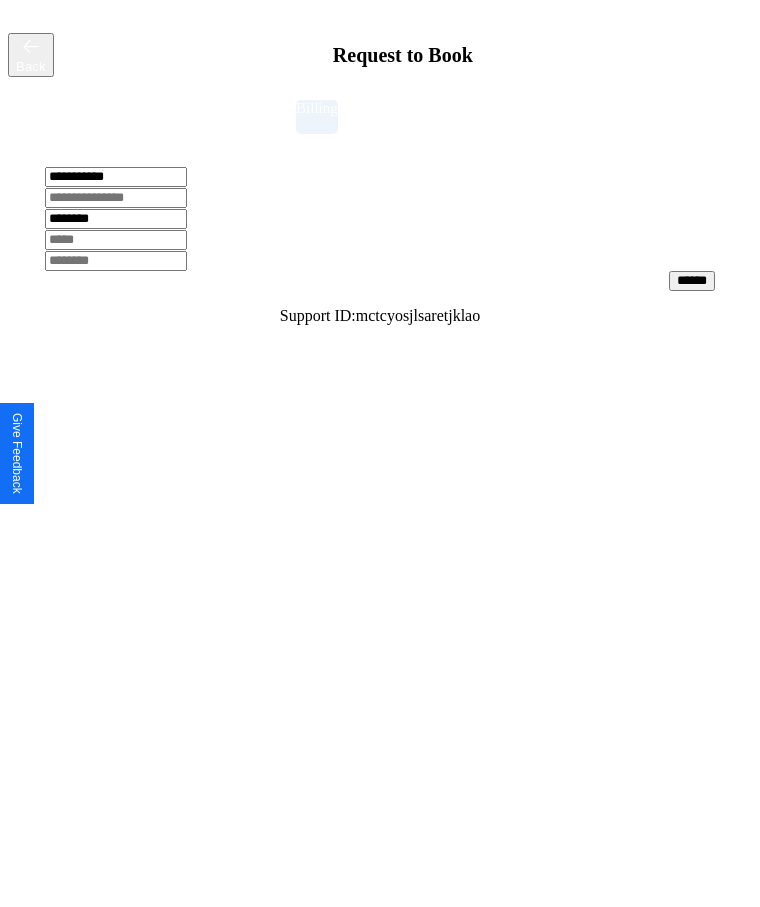 type on "********" 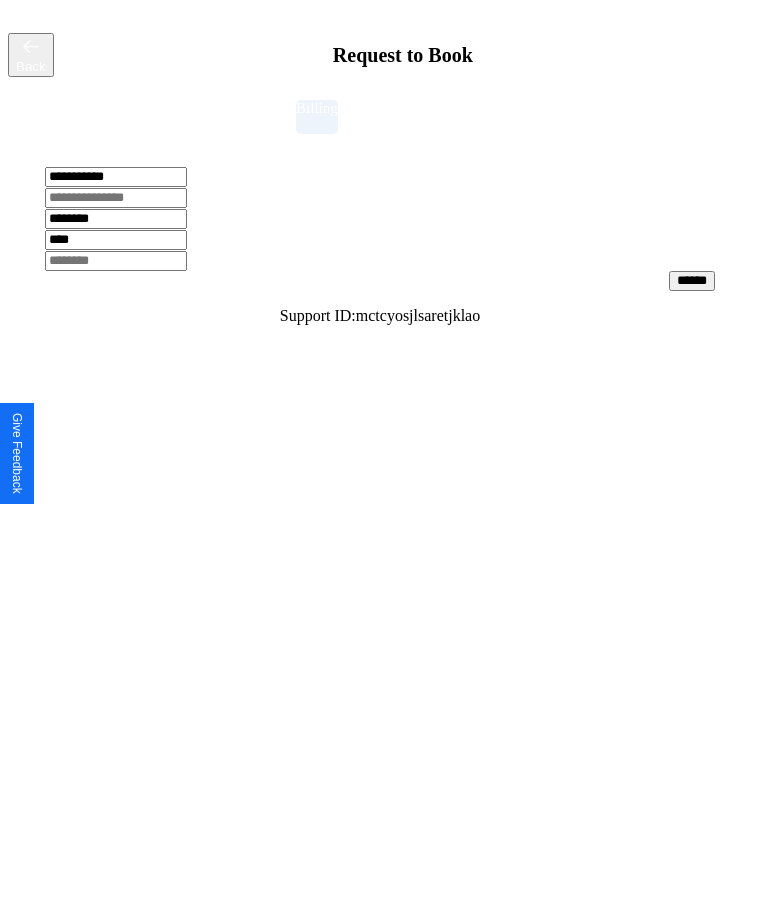 type on "****" 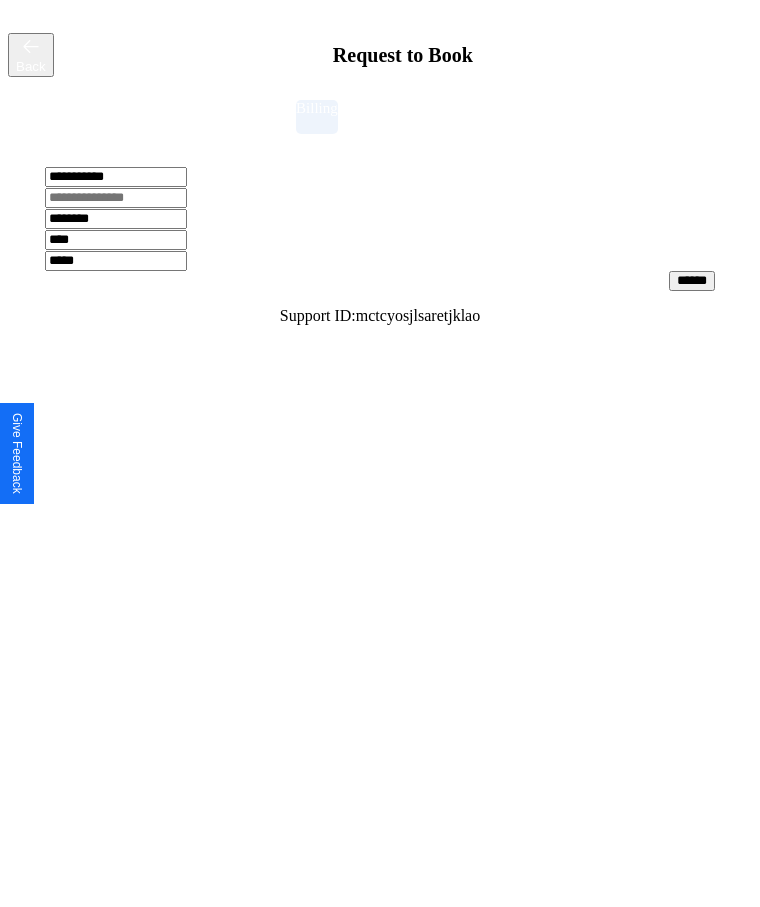 type on "*****" 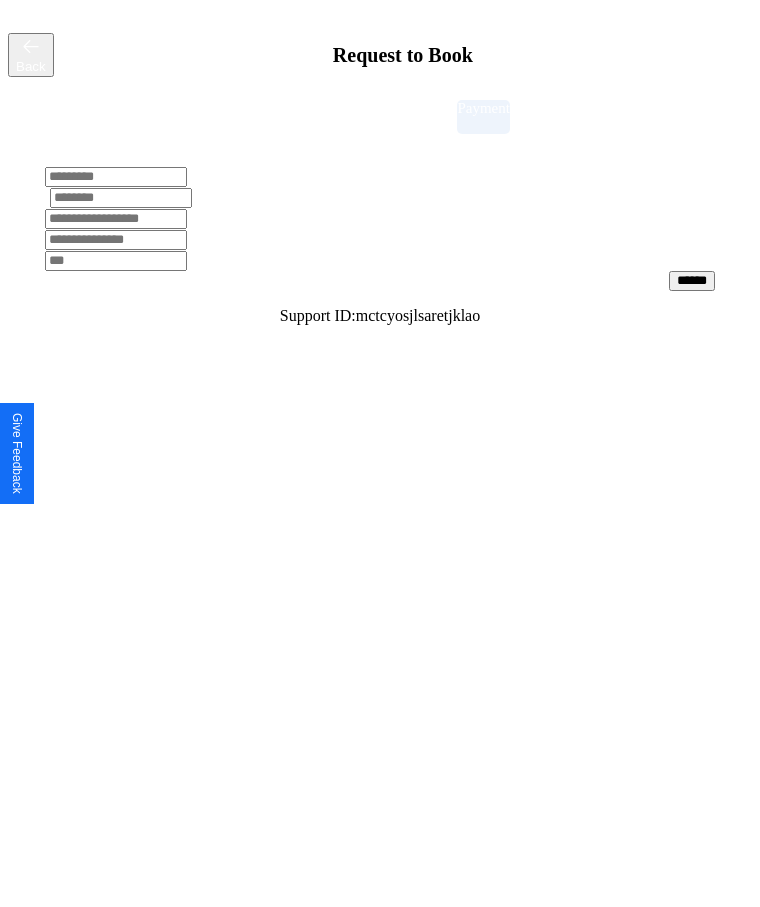 click at bounding box center (116, 177) 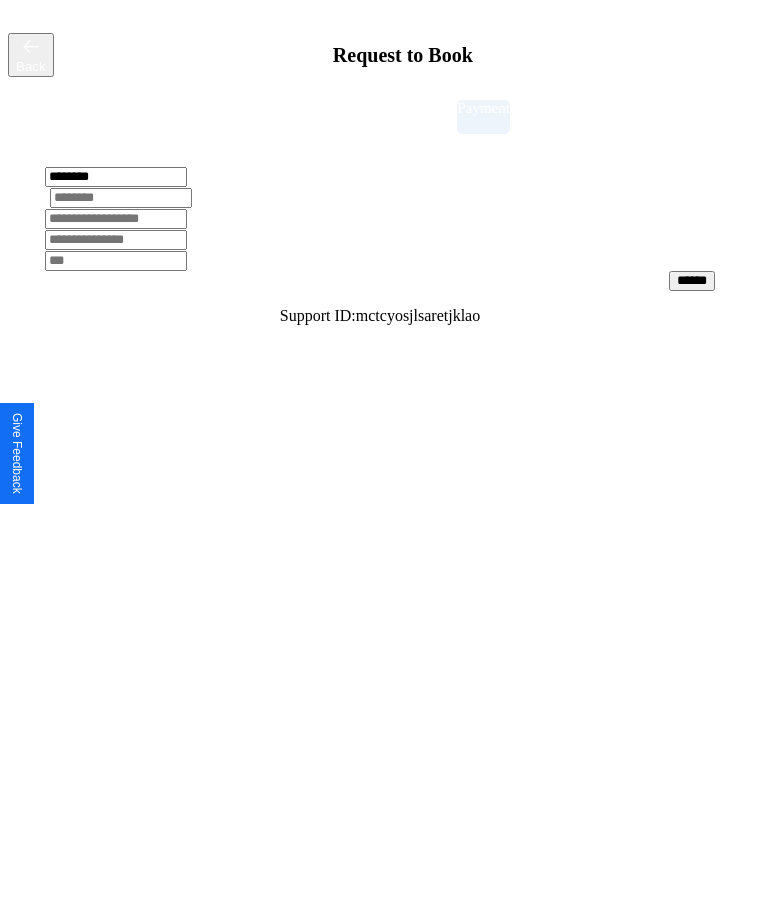 type on "********" 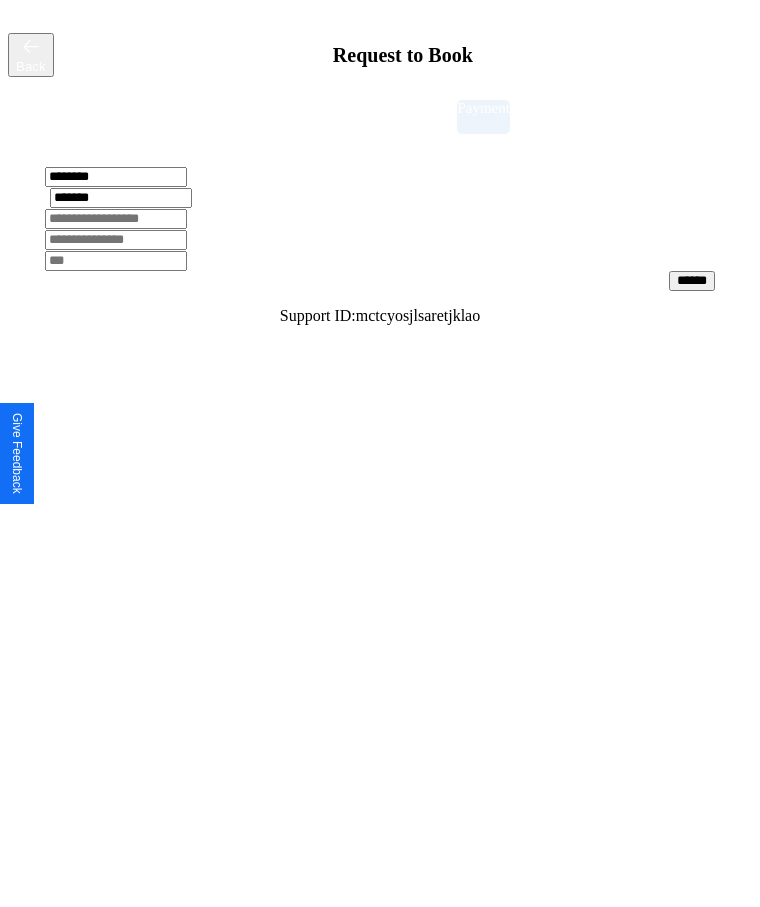 type on "*******" 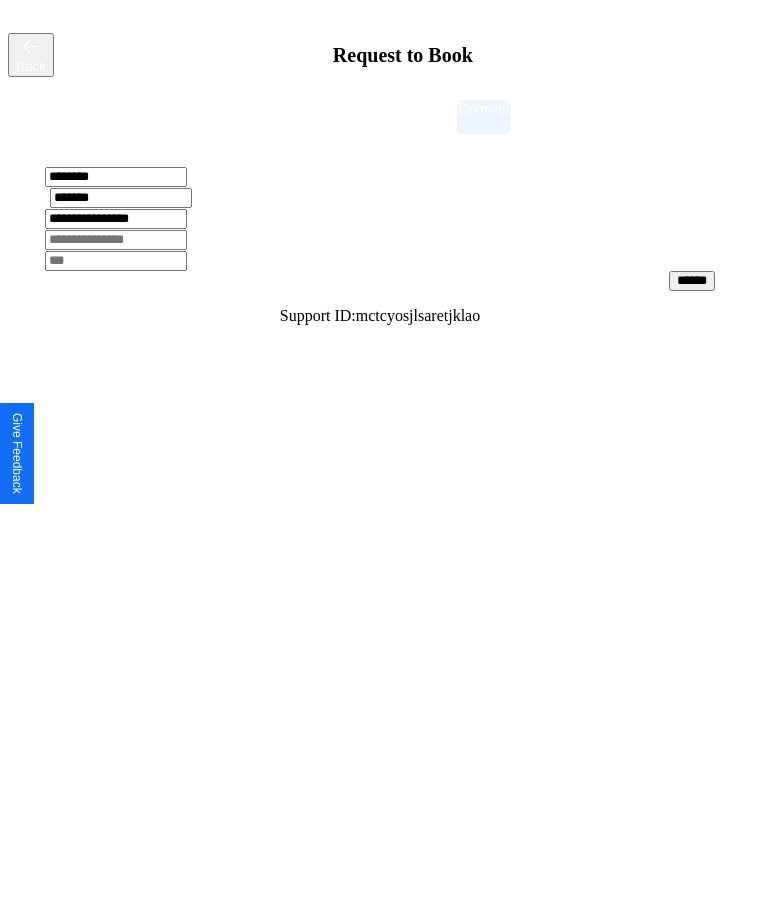 type on "**********" 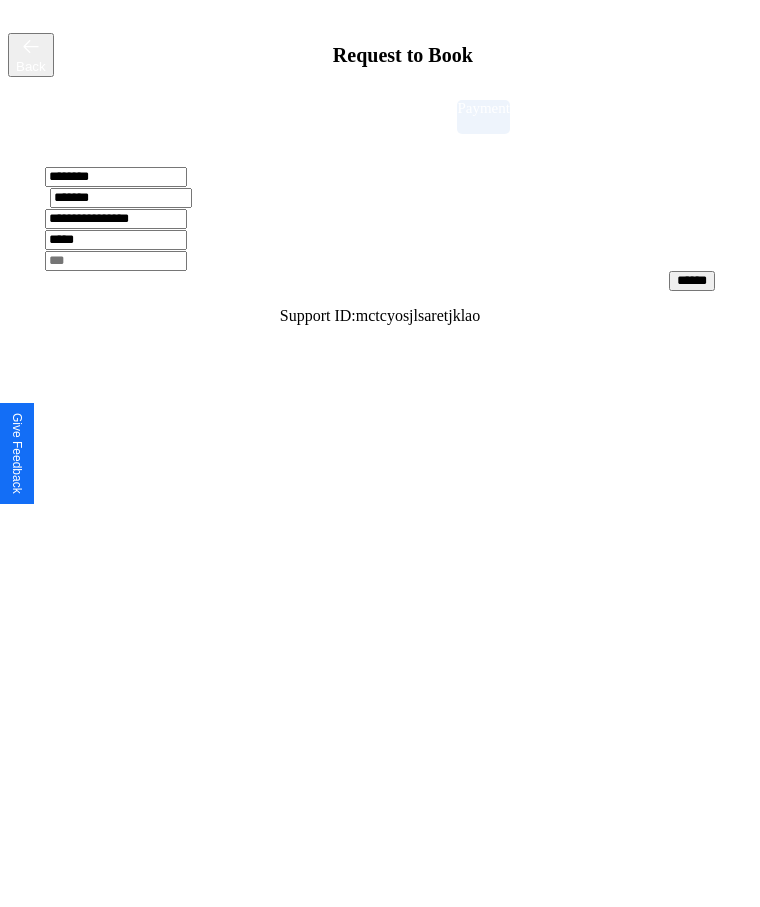 type on "*****" 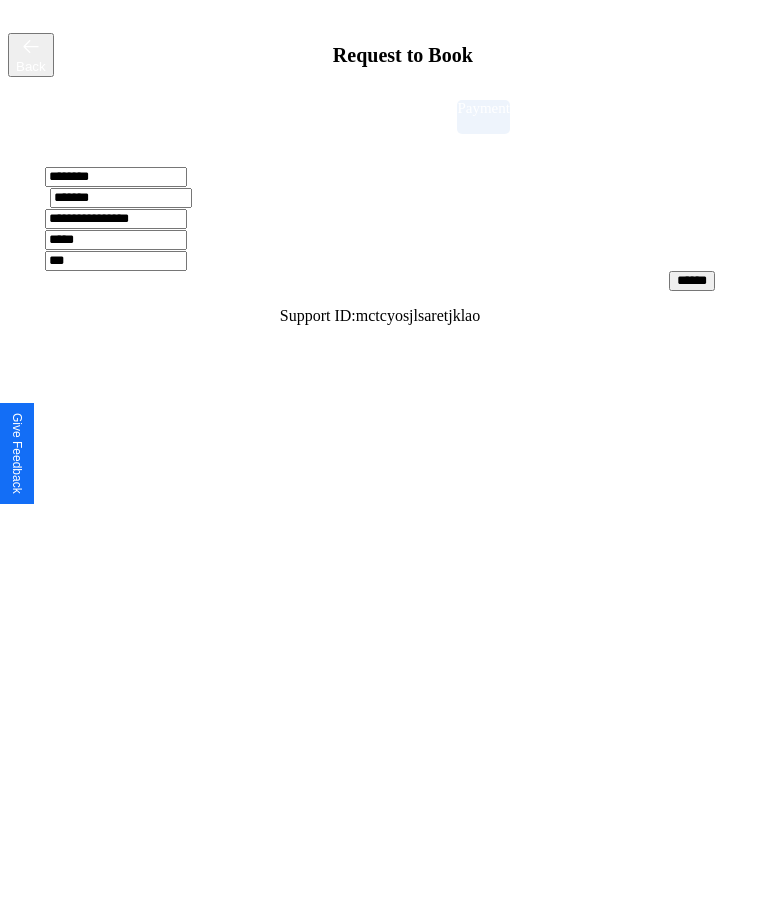type on "***" 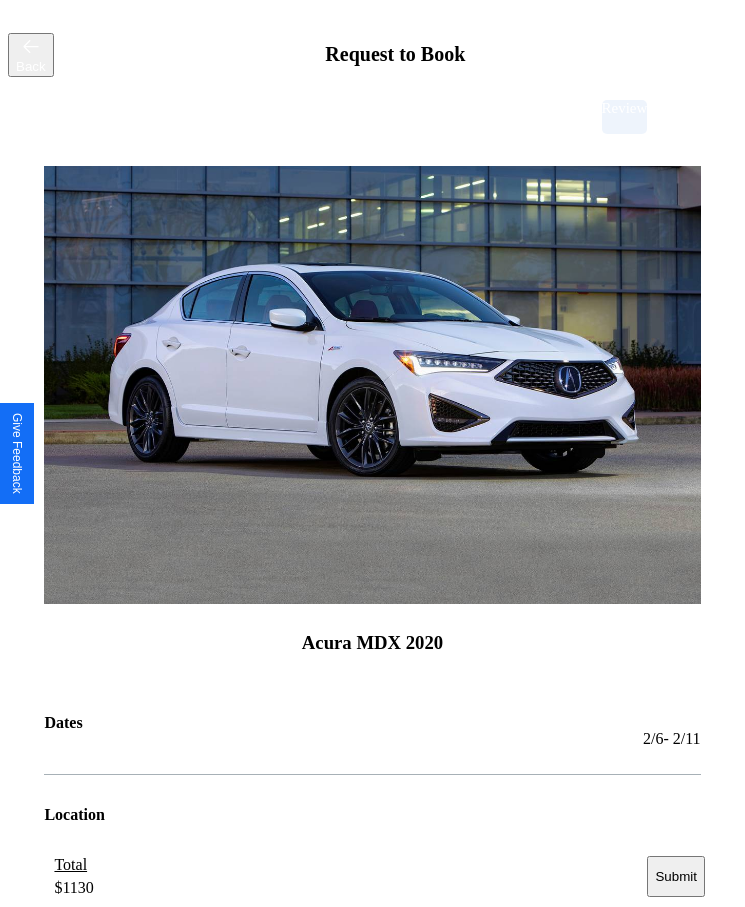 scroll, scrollTop: 2, scrollLeft: 0, axis: vertical 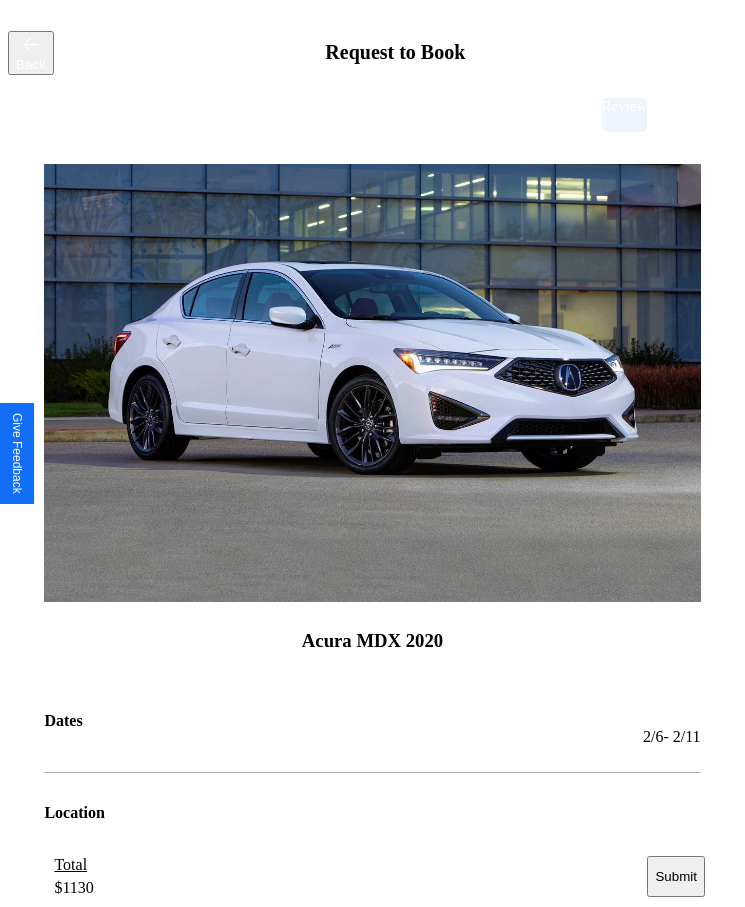 click on "Submit" at bounding box center [675, 876] 